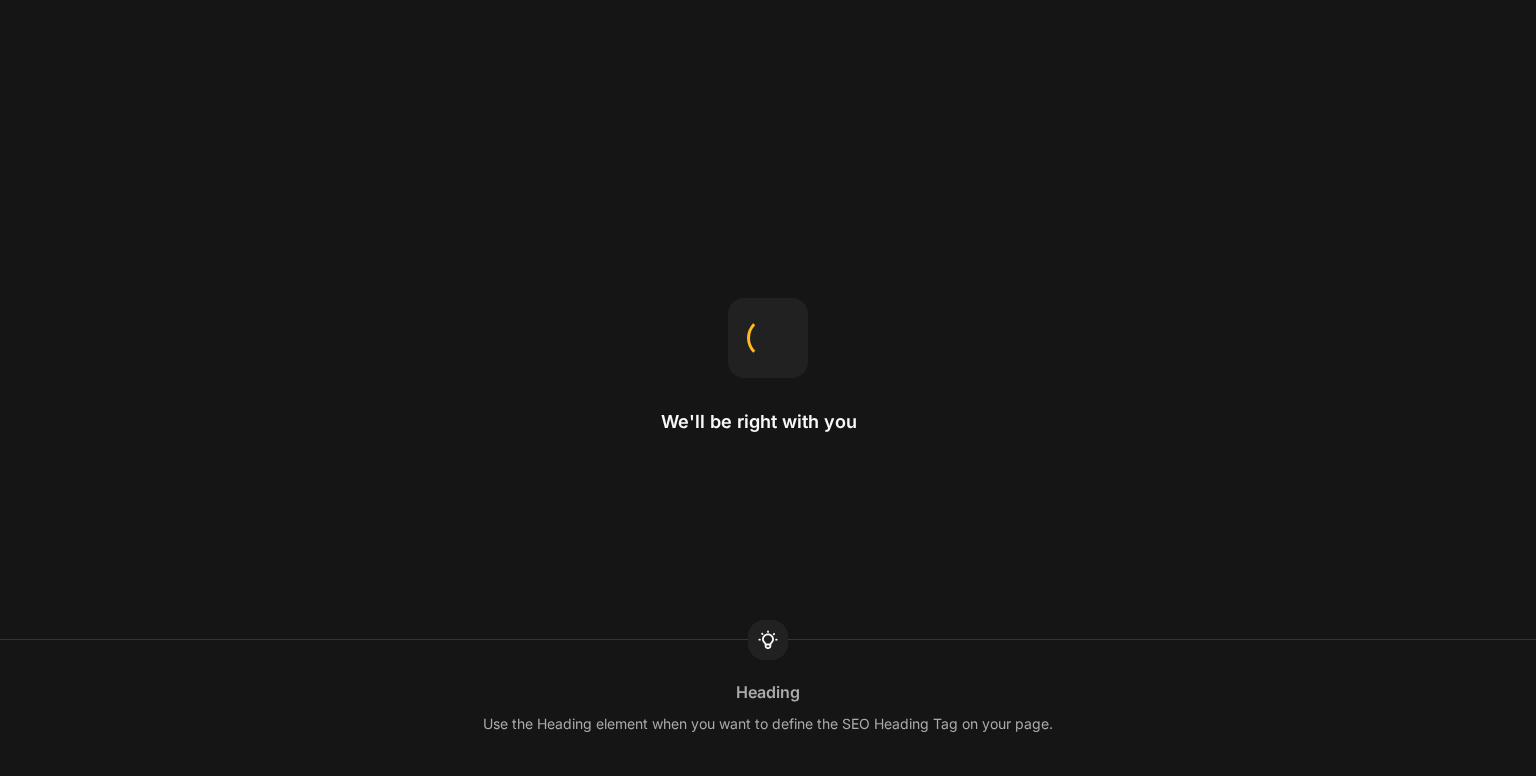 scroll, scrollTop: 0, scrollLeft: 0, axis: both 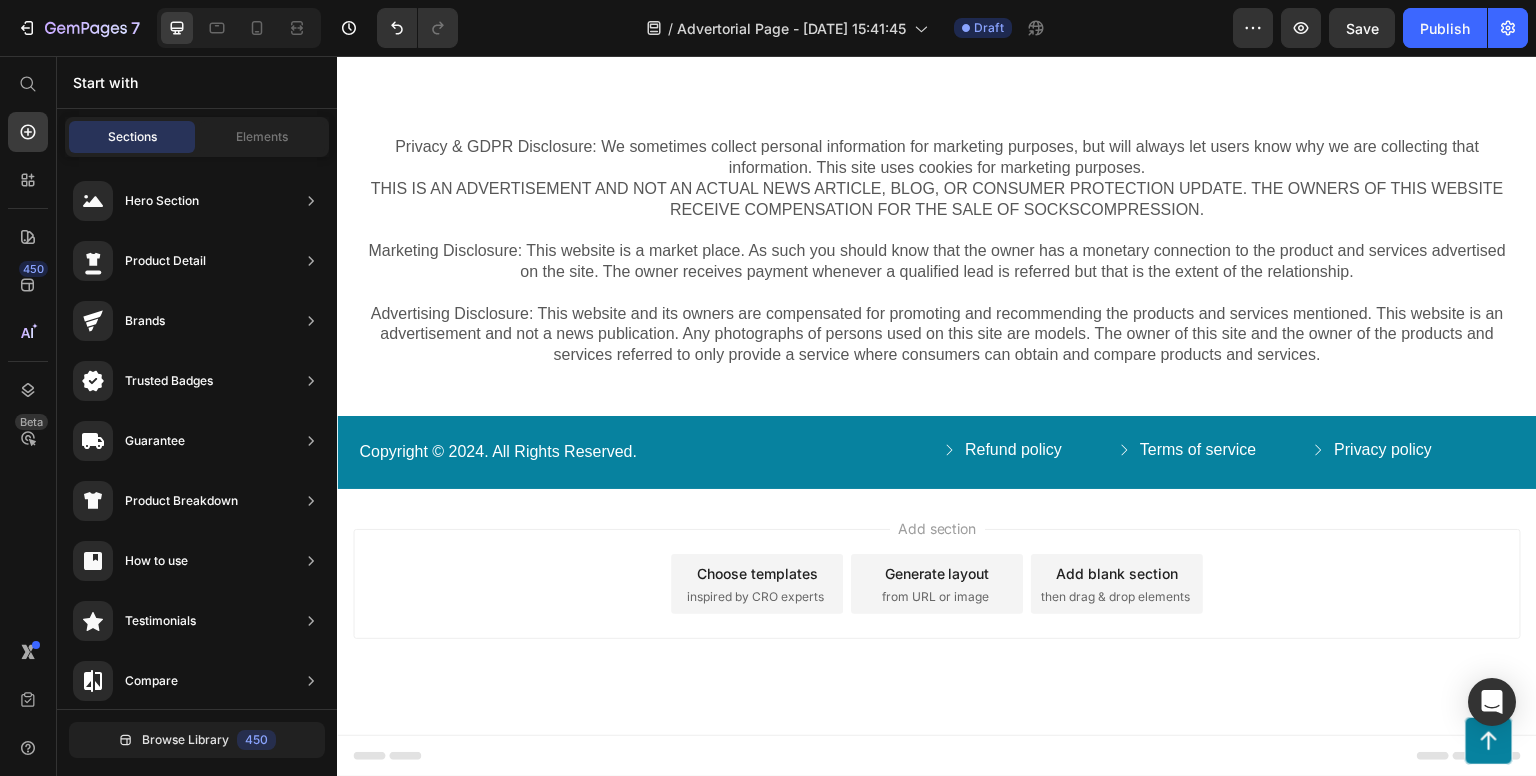 click on "Check Availability" at bounding box center [717, 4] 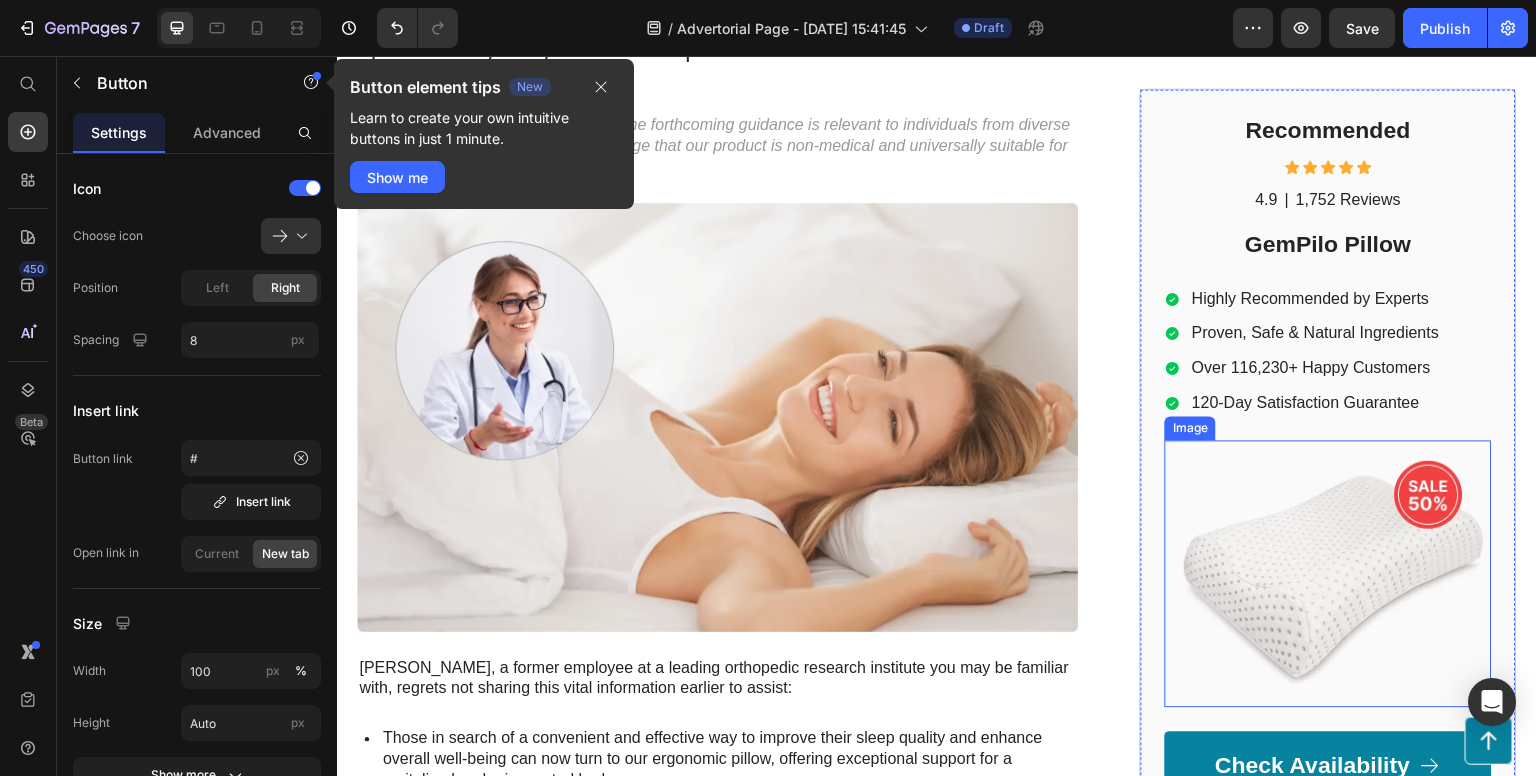 scroll, scrollTop: 0, scrollLeft: 0, axis: both 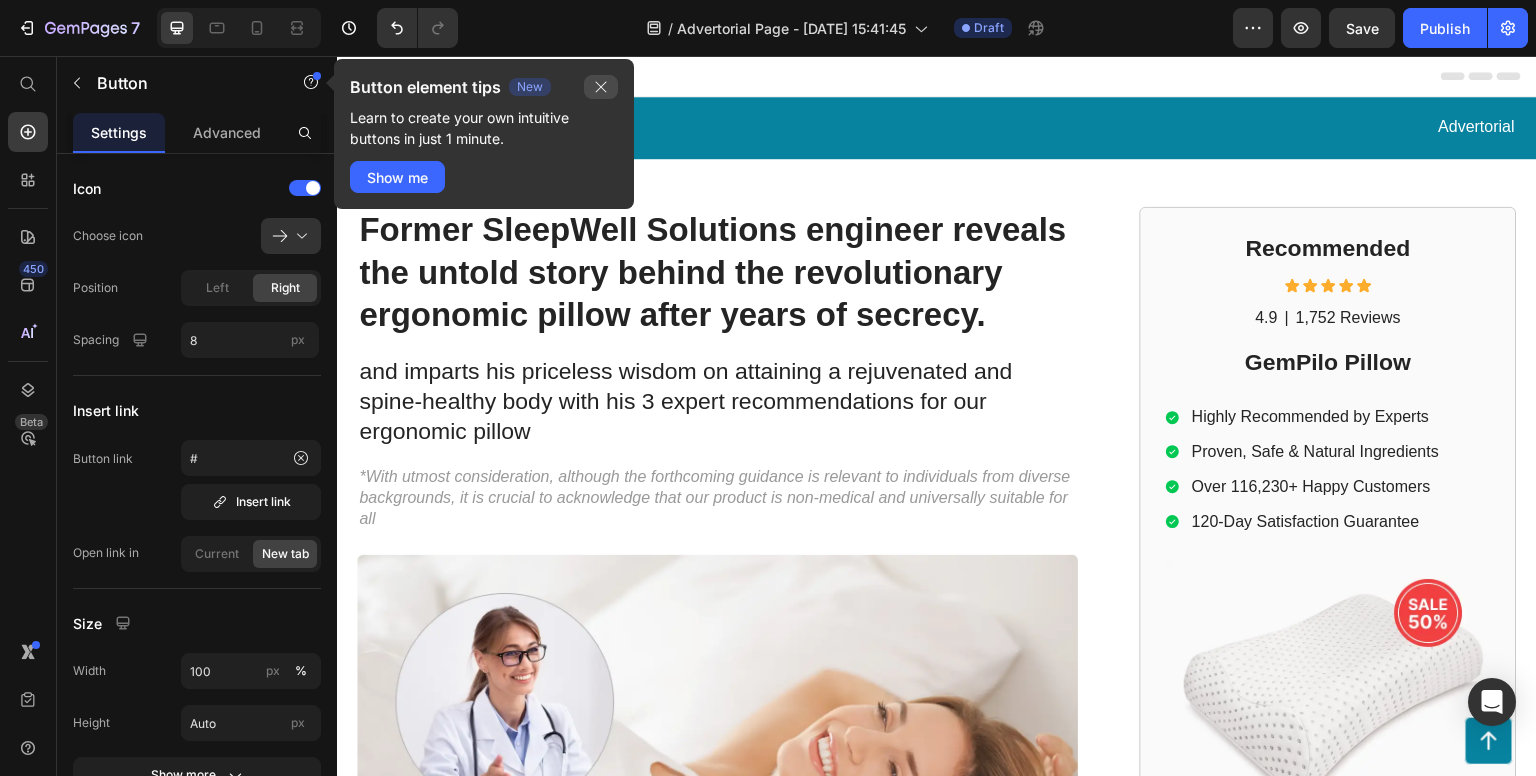 click 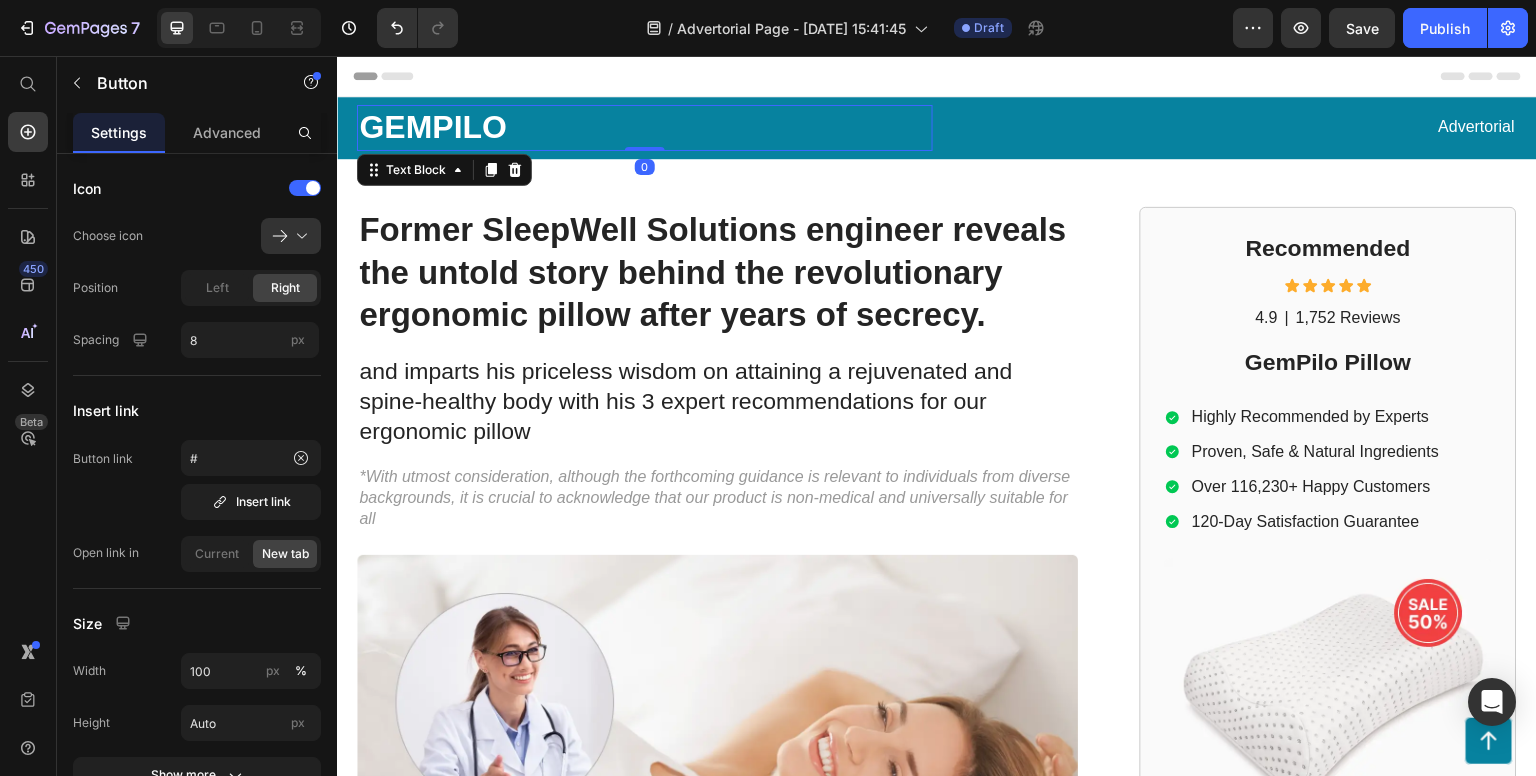 click on "GEMPILO" at bounding box center (645, 128) 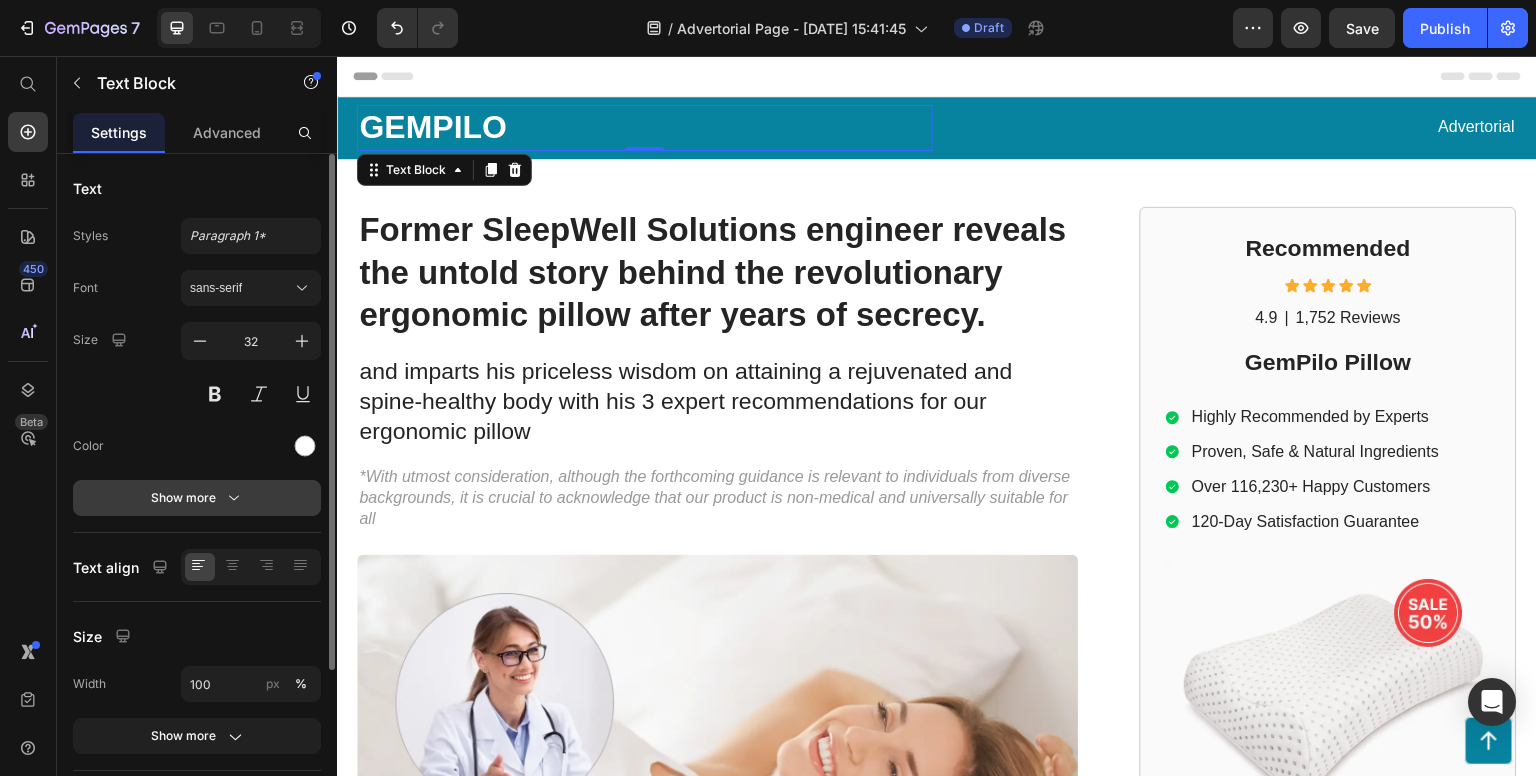 scroll, scrollTop: 213, scrollLeft: 0, axis: vertical 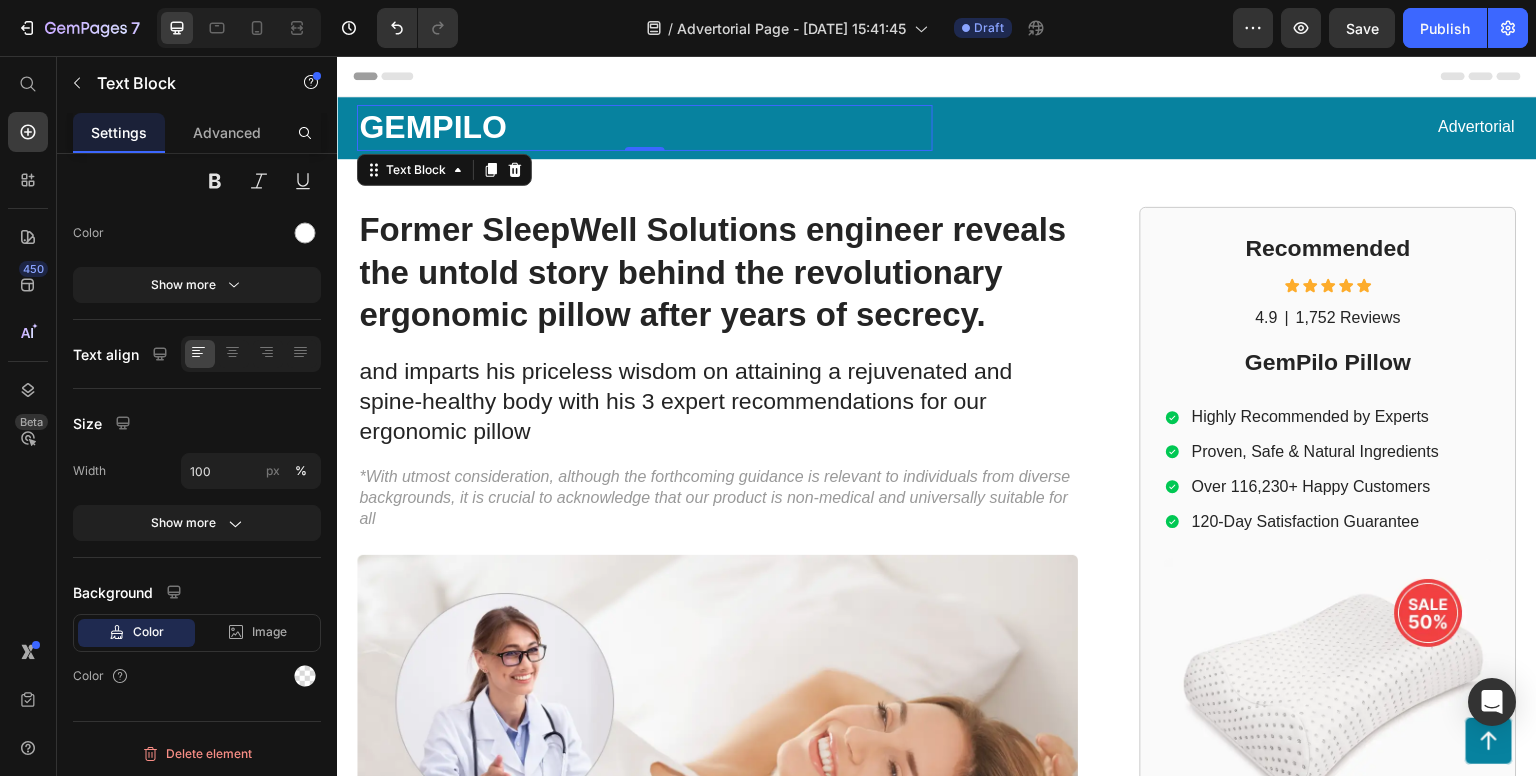 click on "GEMPILO" at bounding box center (645, 128) 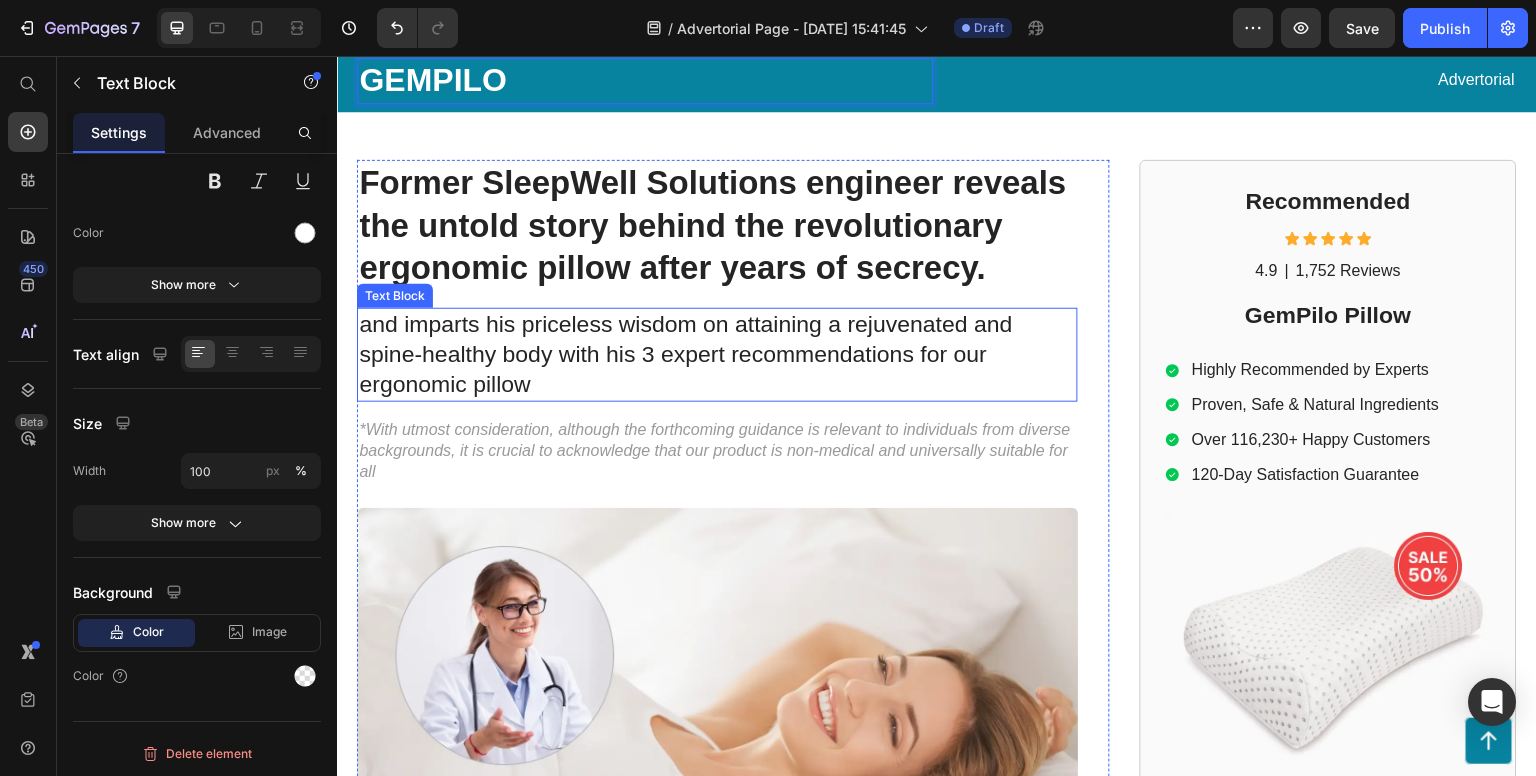 scroll, scrollTop: 52, scrollLeft: 0, axis: vertical 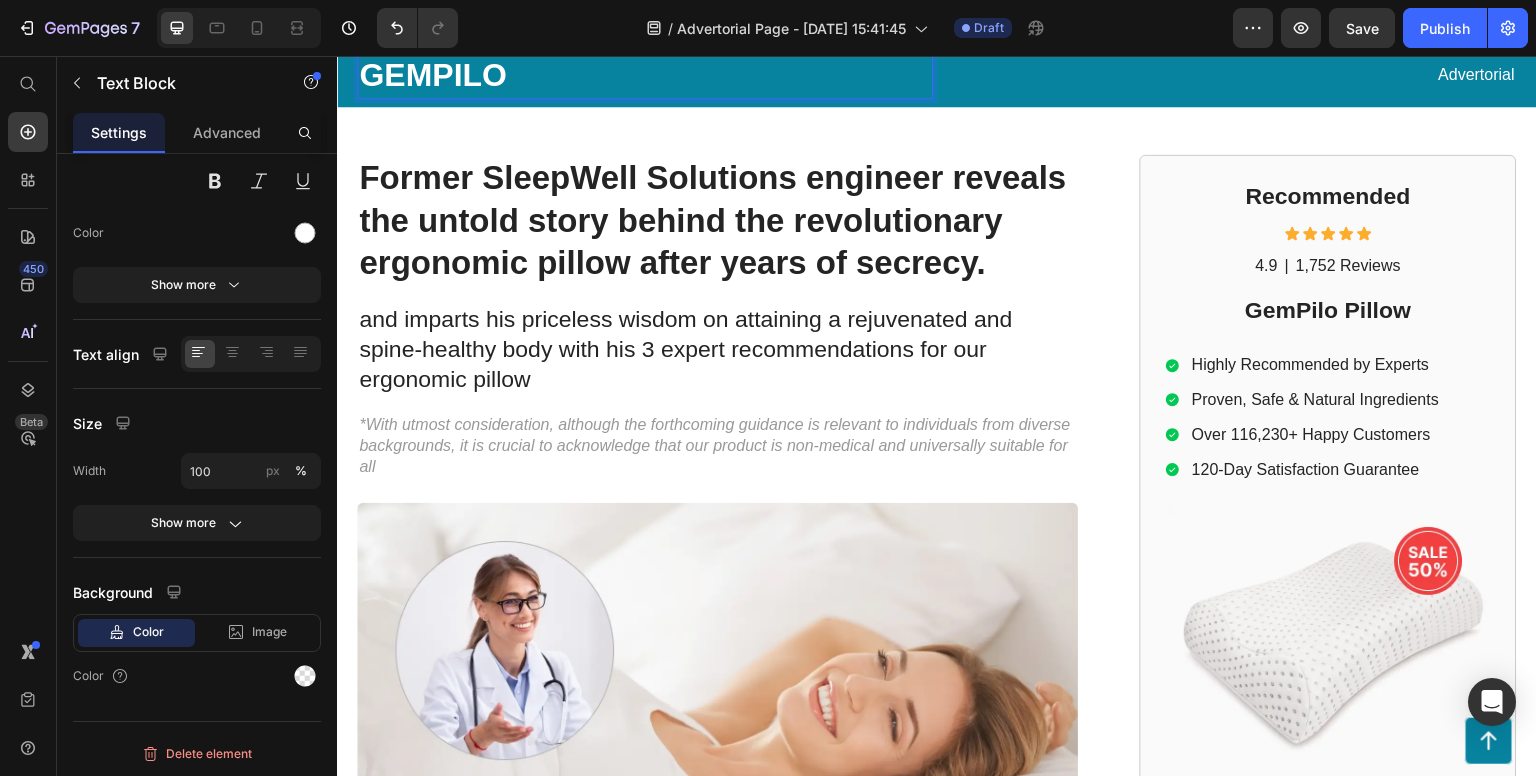 click on "GEMPILO" at bounding box center (645, 76) 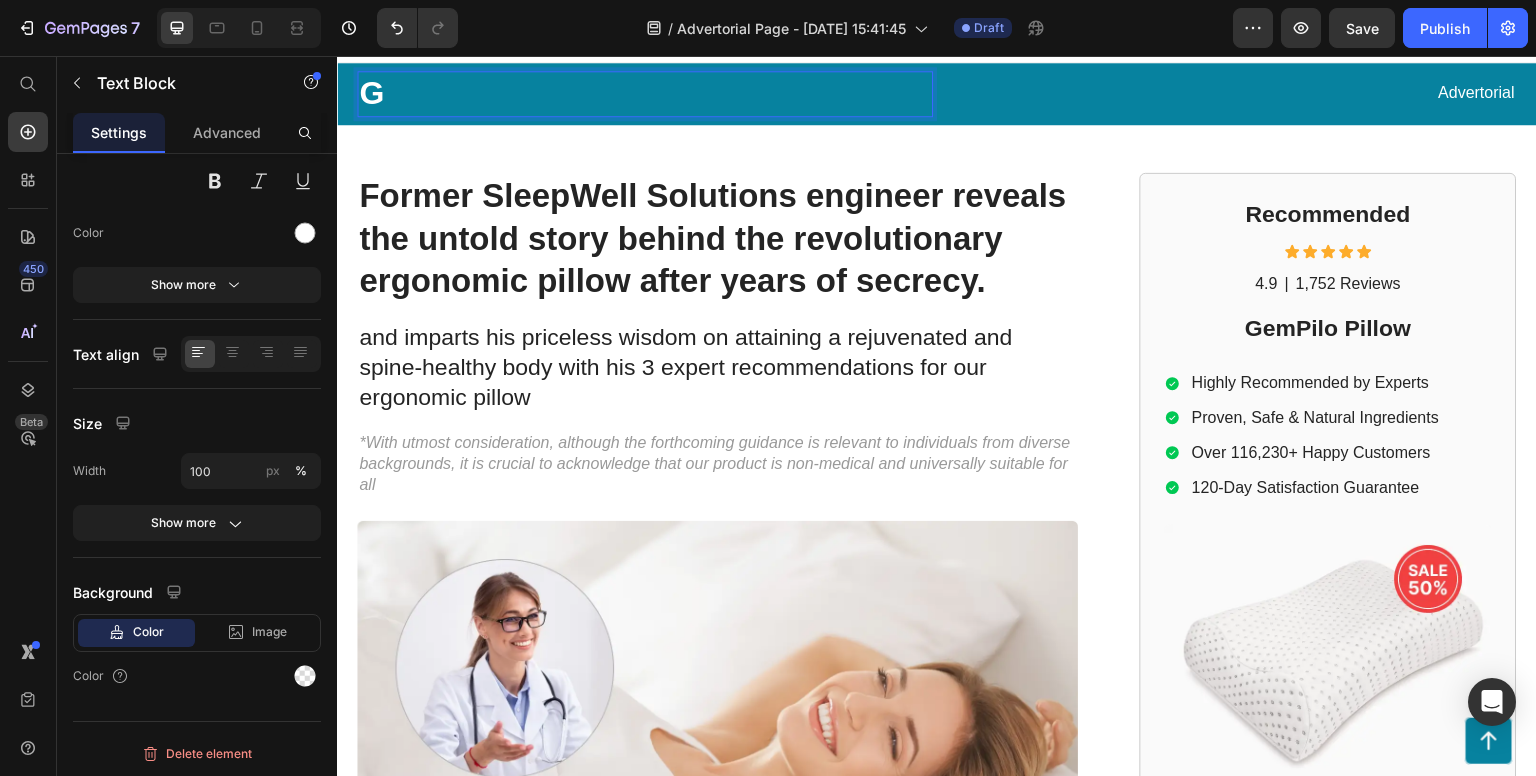 scroll, scrollTop: 20, scrollLeft: 0, axis: vertical 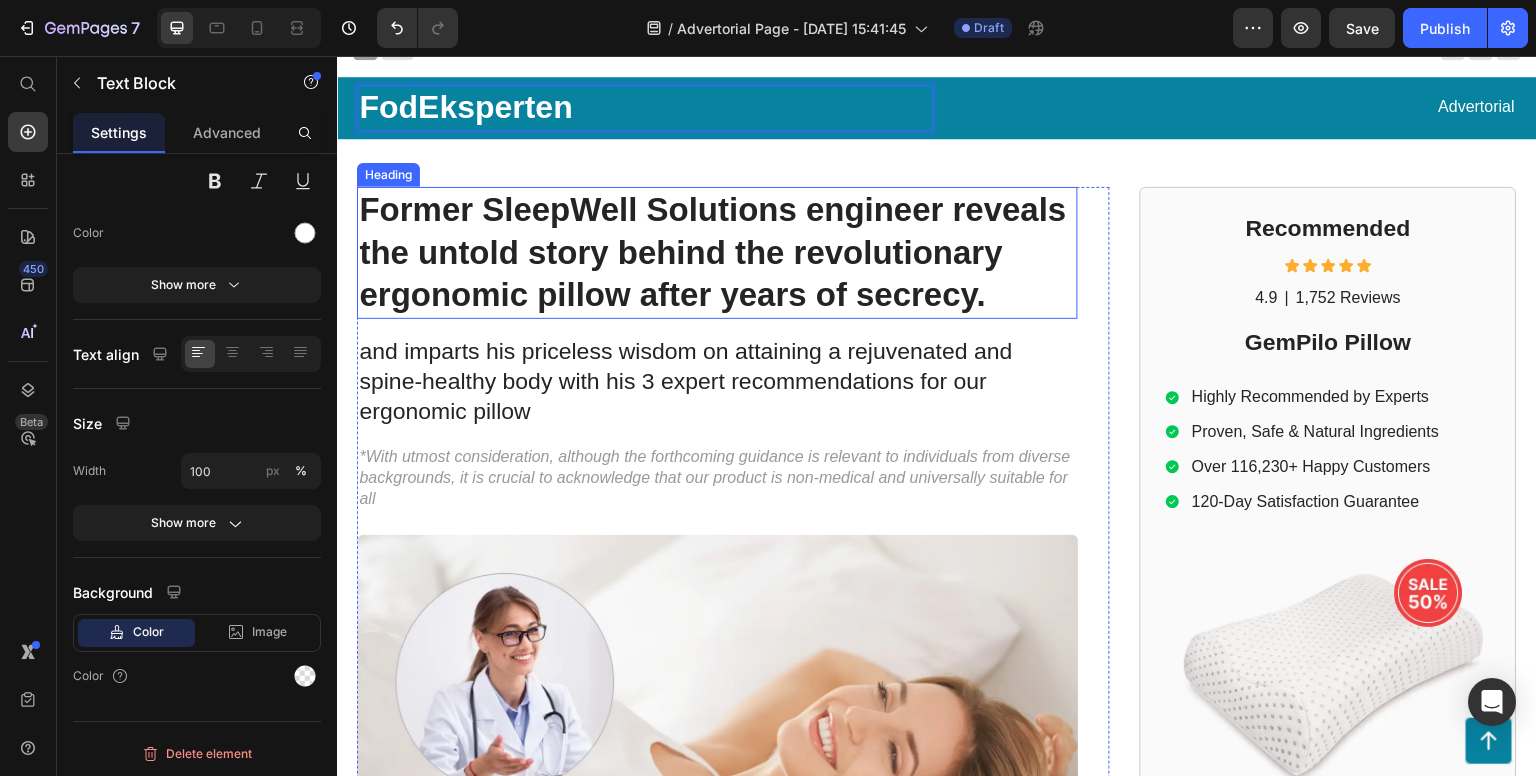 click on "Former SleepWell Solutions engineer reveals the untold story behind the revolutionary ergonomic pillow after years of secrecy." at bounding box center [717, 253] 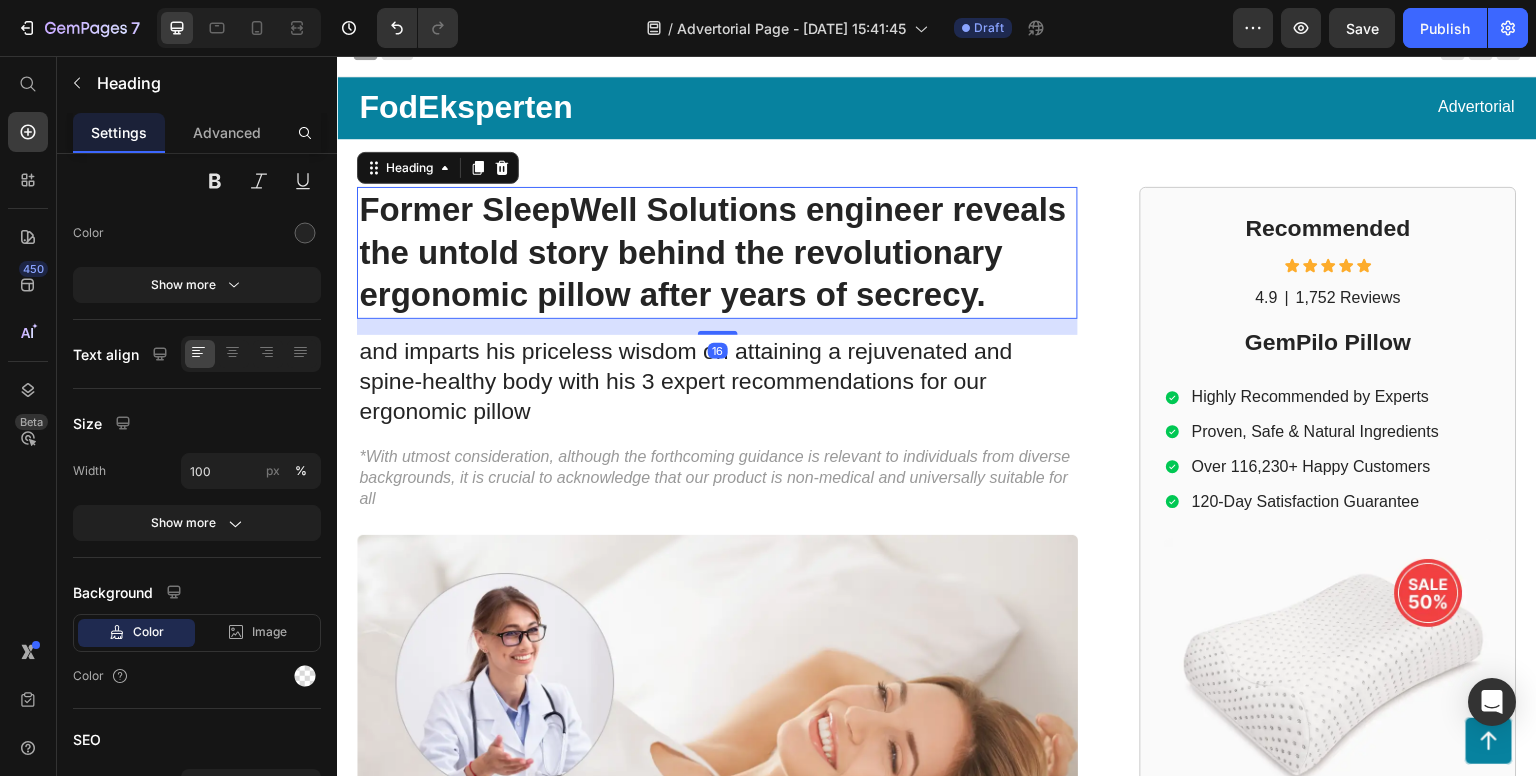 scroll, scrollTop: 0, scrollLeft: 0, axis: both 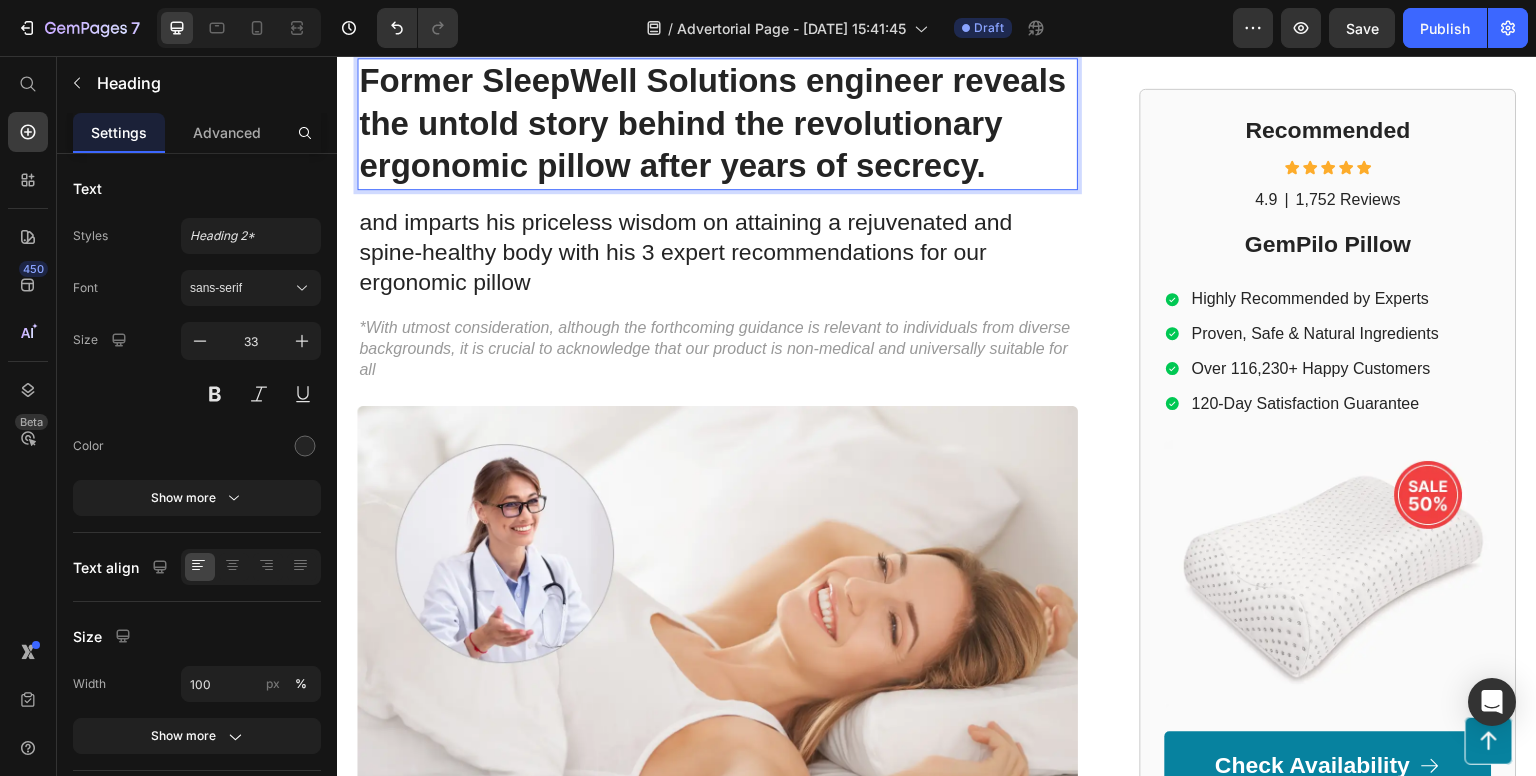 click on "Former SleepWell Solutions engineer reveals the untold story behind the revolutionary ergonomic pillow after years of secrecy." at bounding box center [717, 124] 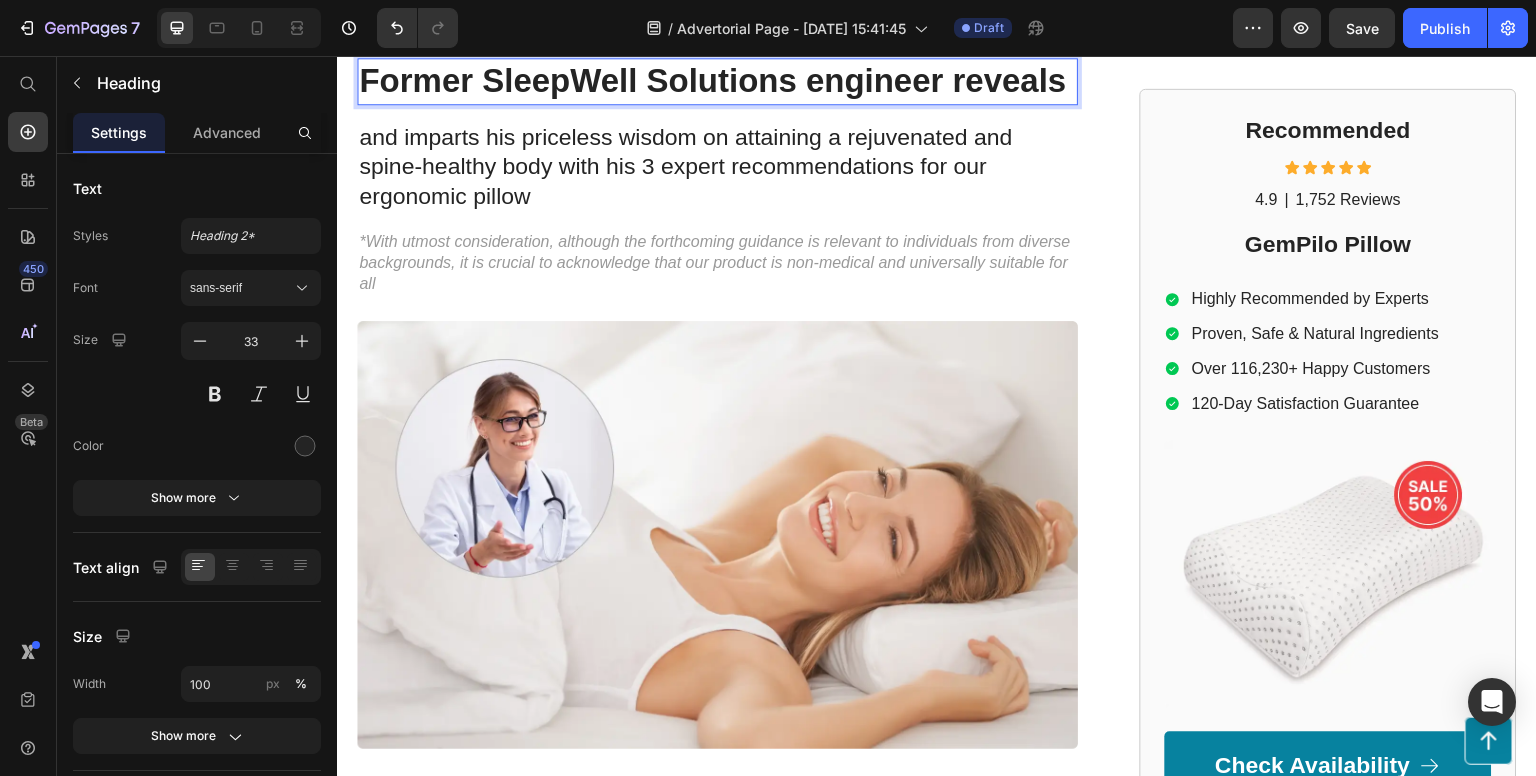 scroll, scrollTop: 135, scrollLeft: 0, axis: vertical 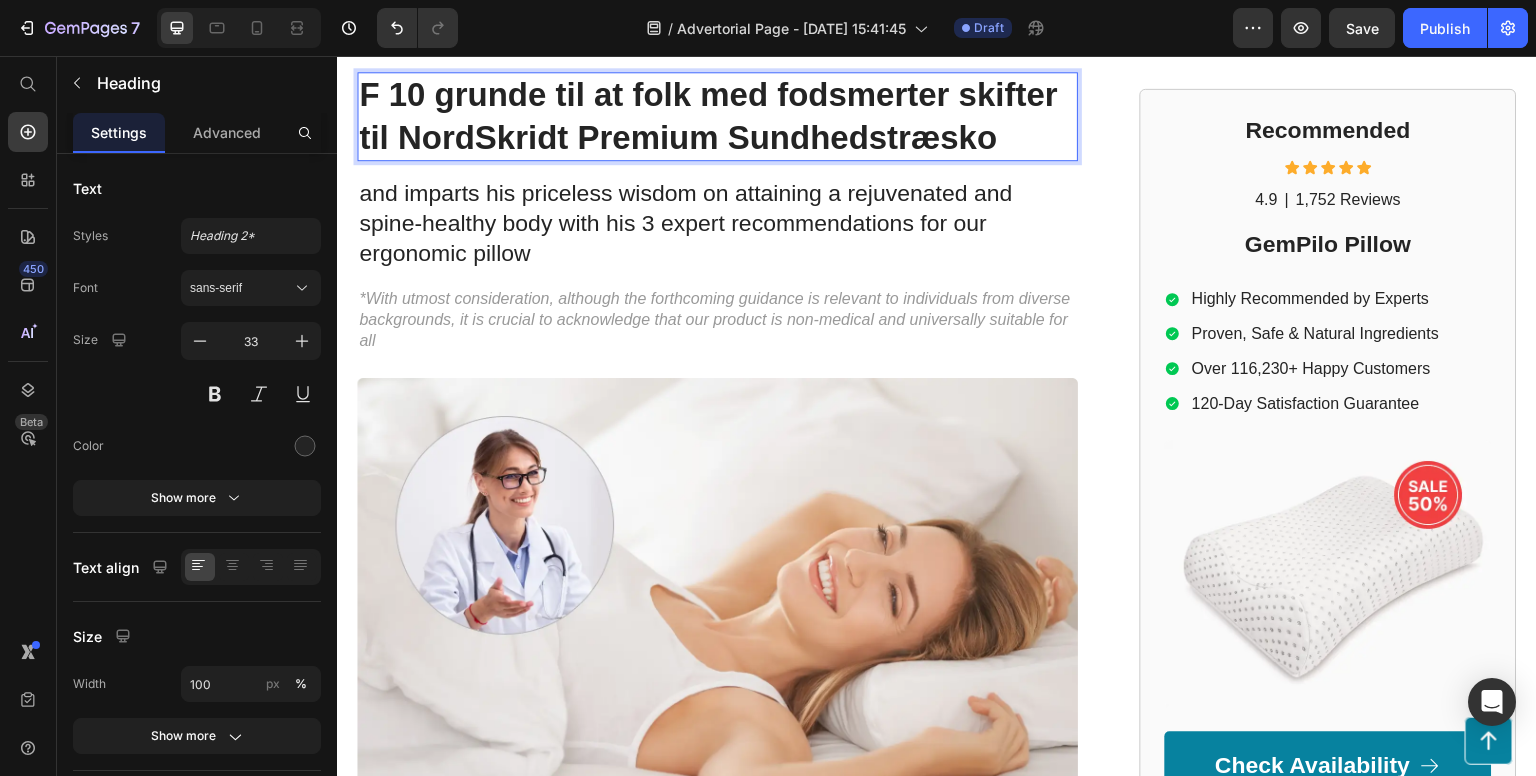 click on "F 10 grunde til at folk med fodsmerter skifter til NordSkridt Premium Sundhedstræsko" at bounding box center [717, 117] 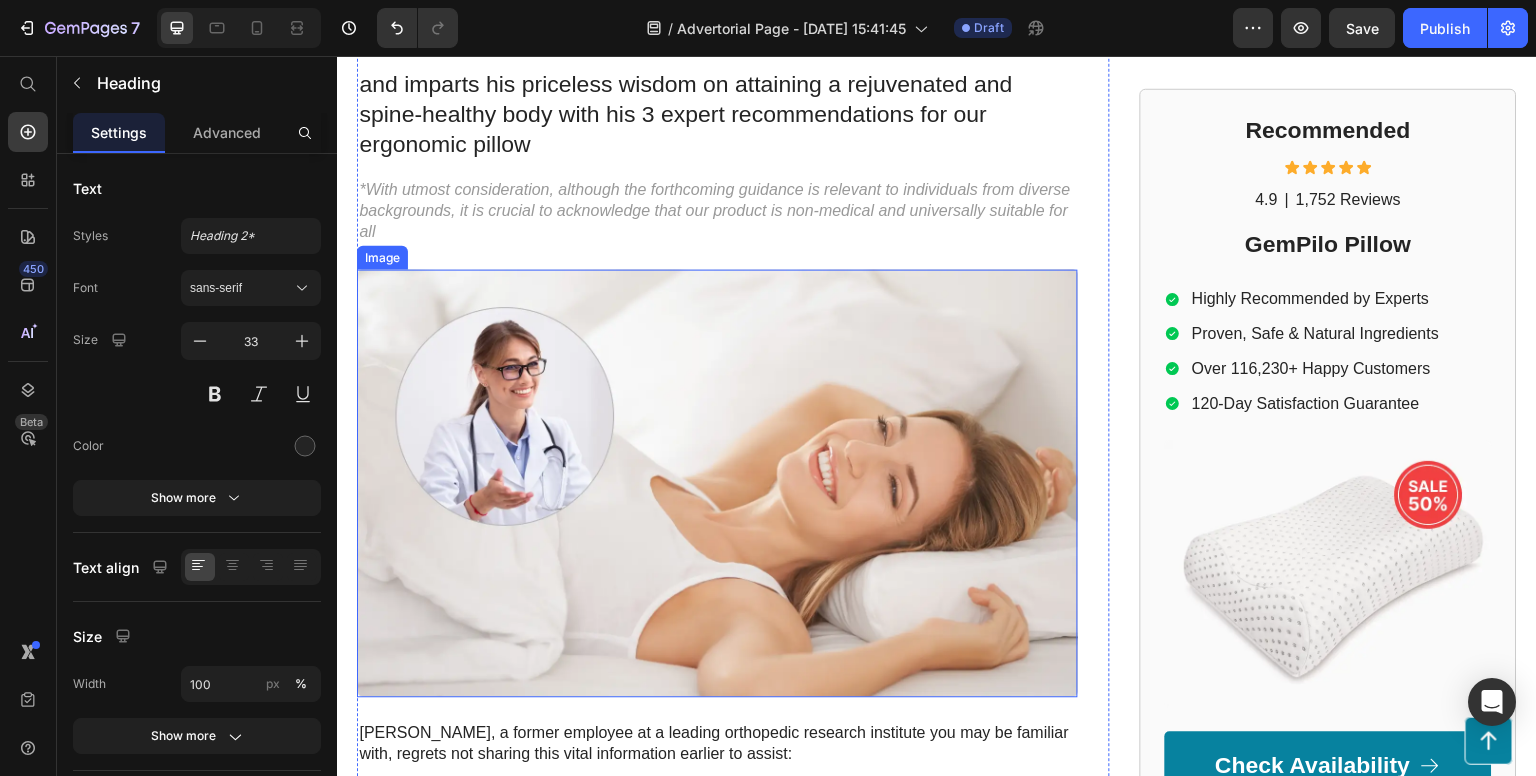 scroll, scrollTop: 92, scrollLeft: 0, axis: vertical 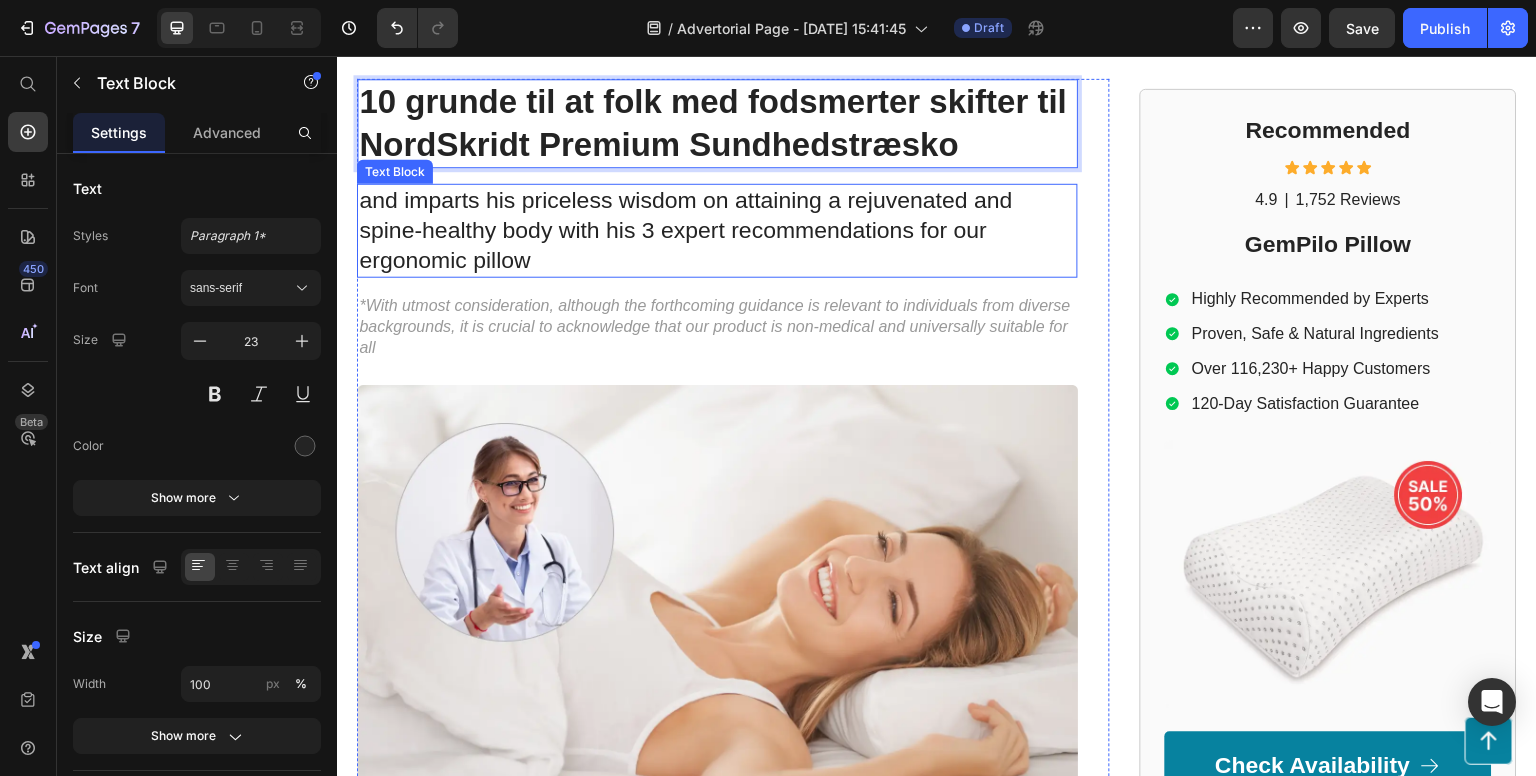 click on "and imparts his priceless wisdom on attaining a rejuvenated and spine-healthy body with his 3 expert recommendations for our ergonomic pillow" at bounding box center (717, 231) 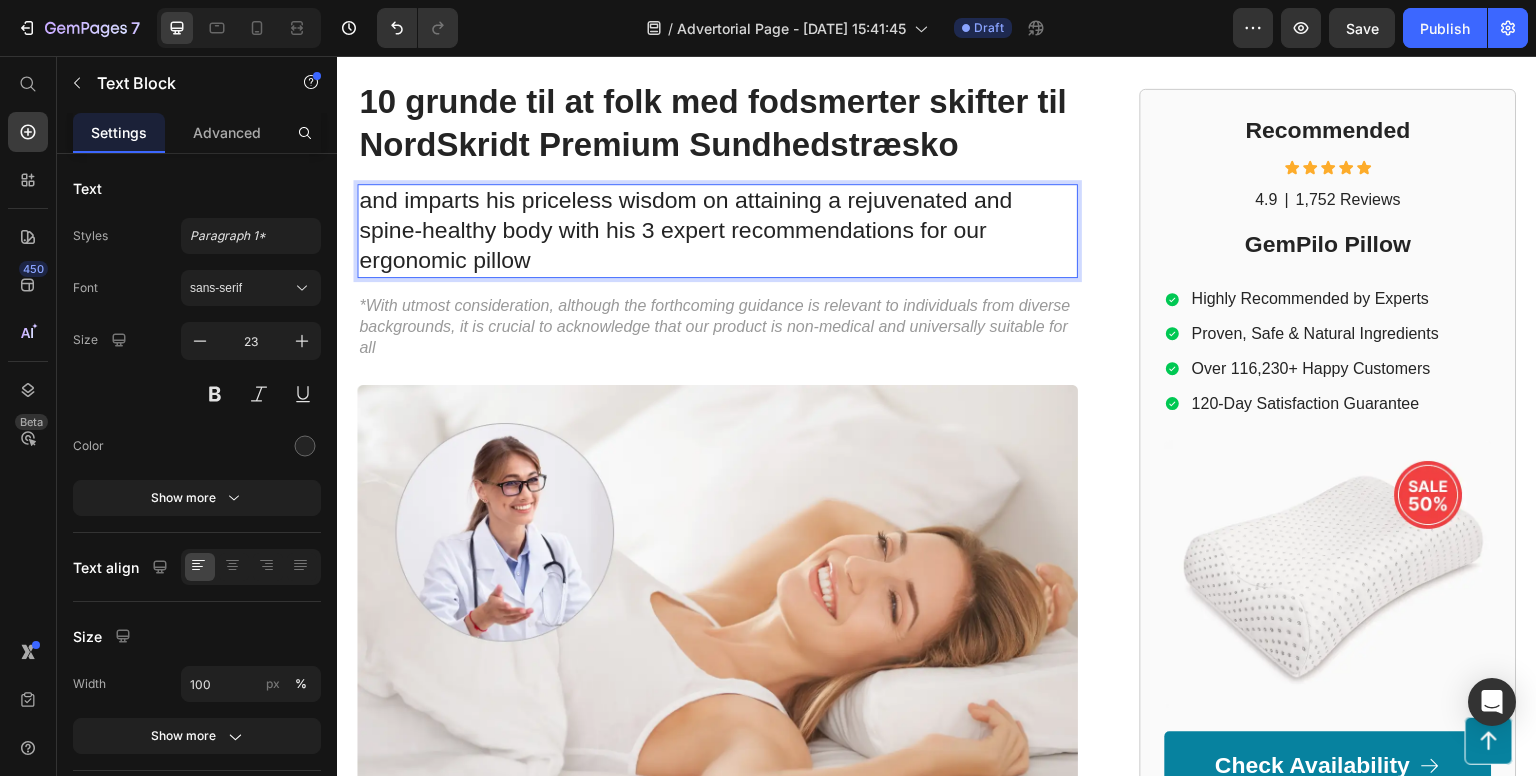 click on "and imparts his priceless wisdom on attaining a rejuvenated and spine-healthy body with his 3 expert recommendations for our ergonomic pillow" at bounding box center [717, 231] 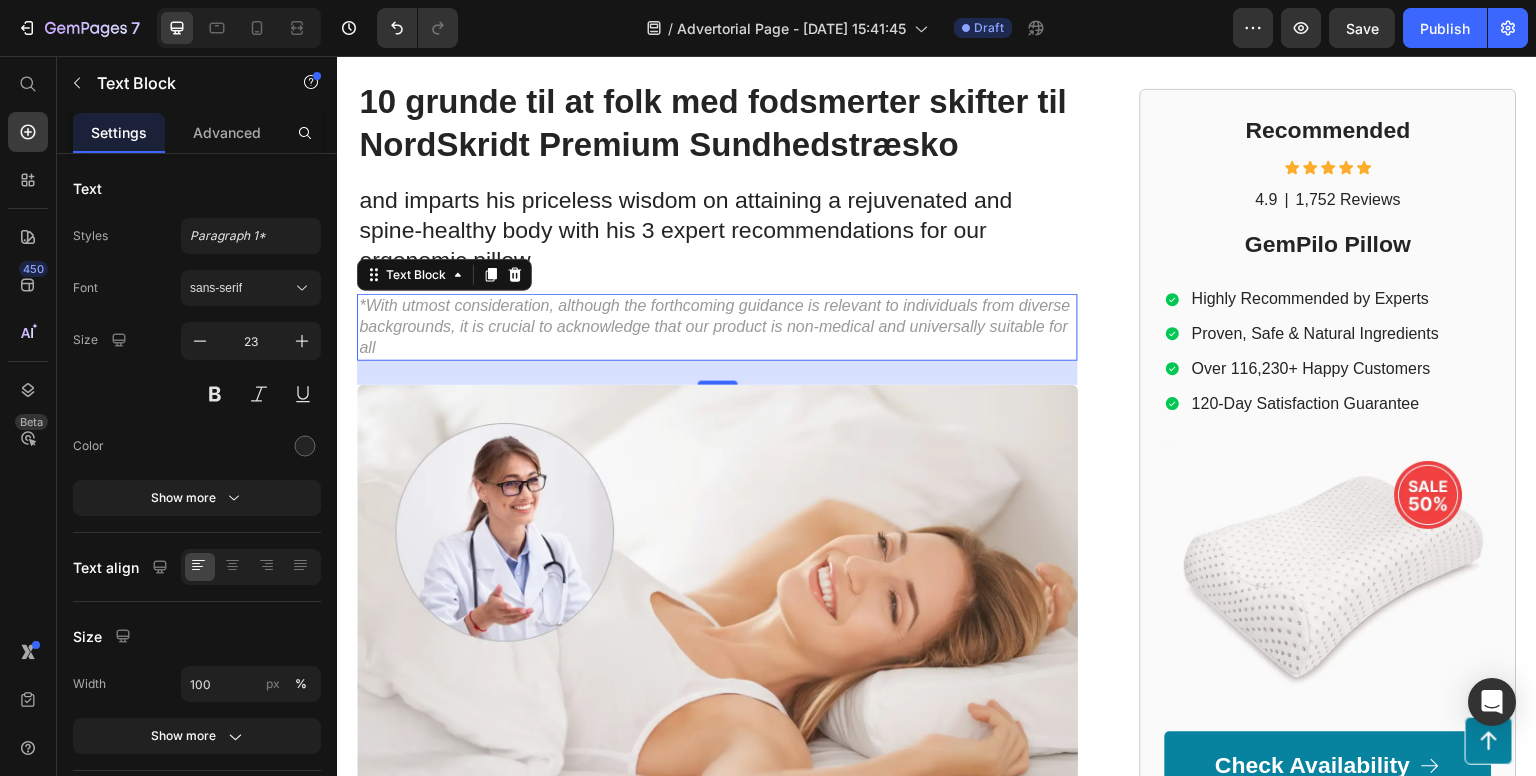 click on "*With utmost consideration, although the forthcoming guidance is relevant to individuals from diverse backgrounds, it is crucial to acknowledge that our product is non-medical and universally suitable for all" at bounding box center [717, 327] 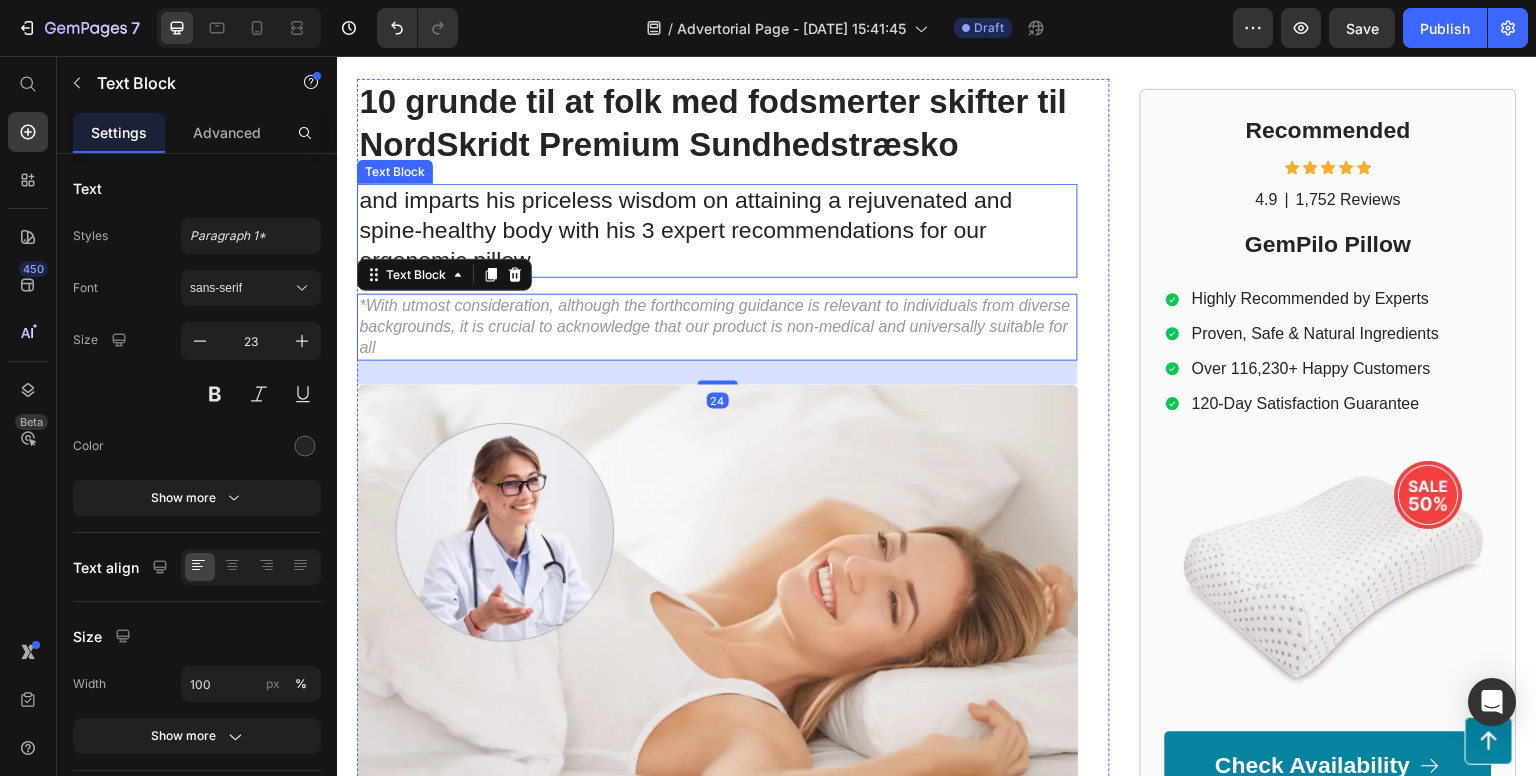 click on "and imparts his priceless wisdom on attaining a rejuvenated and spine-healthy body with his 3 expert recommendations for our ergonomic pillow" at bounding box center (717, 231) 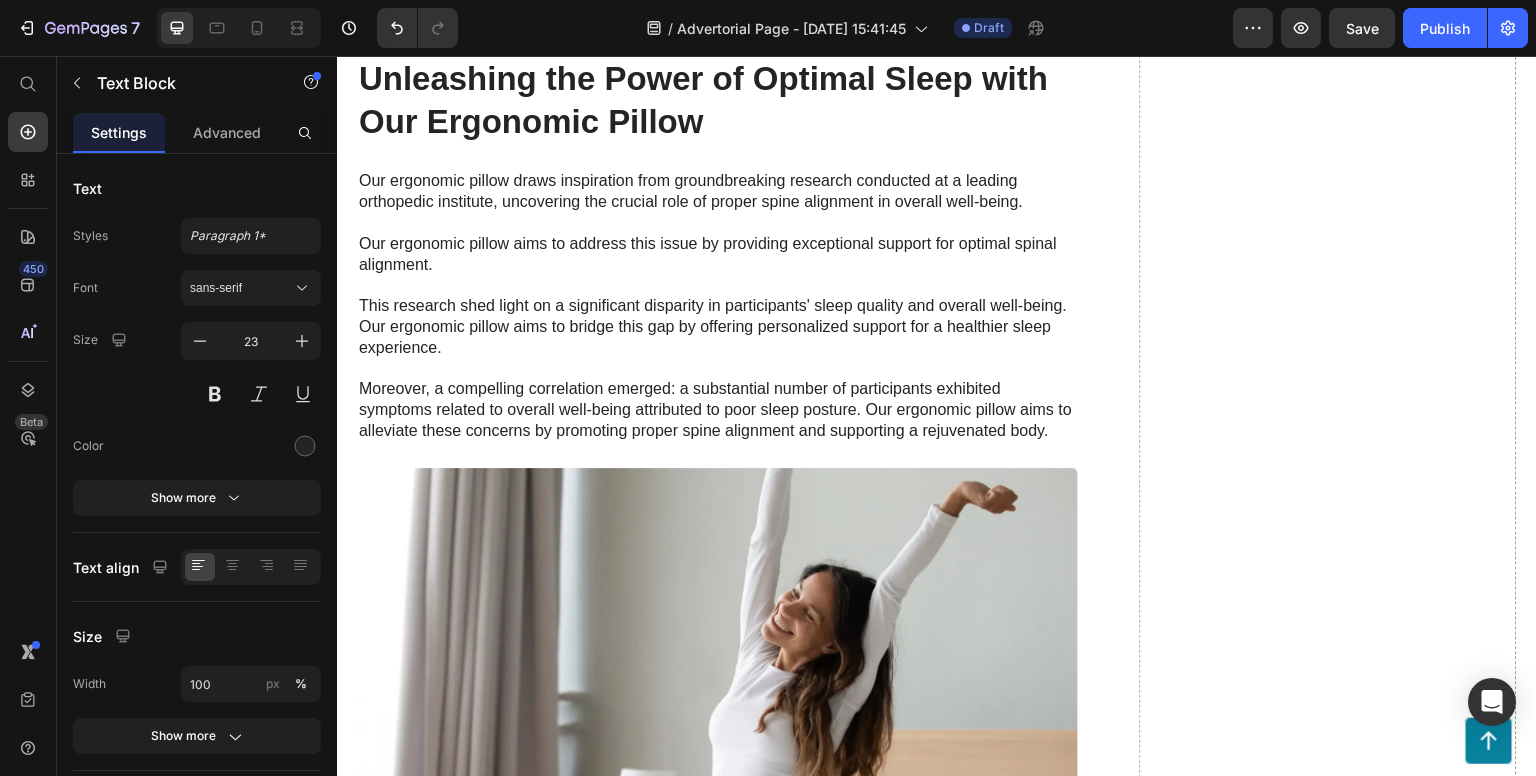 scroll, scrollTop: 1847, scrollLeft: 0, axis: vertical 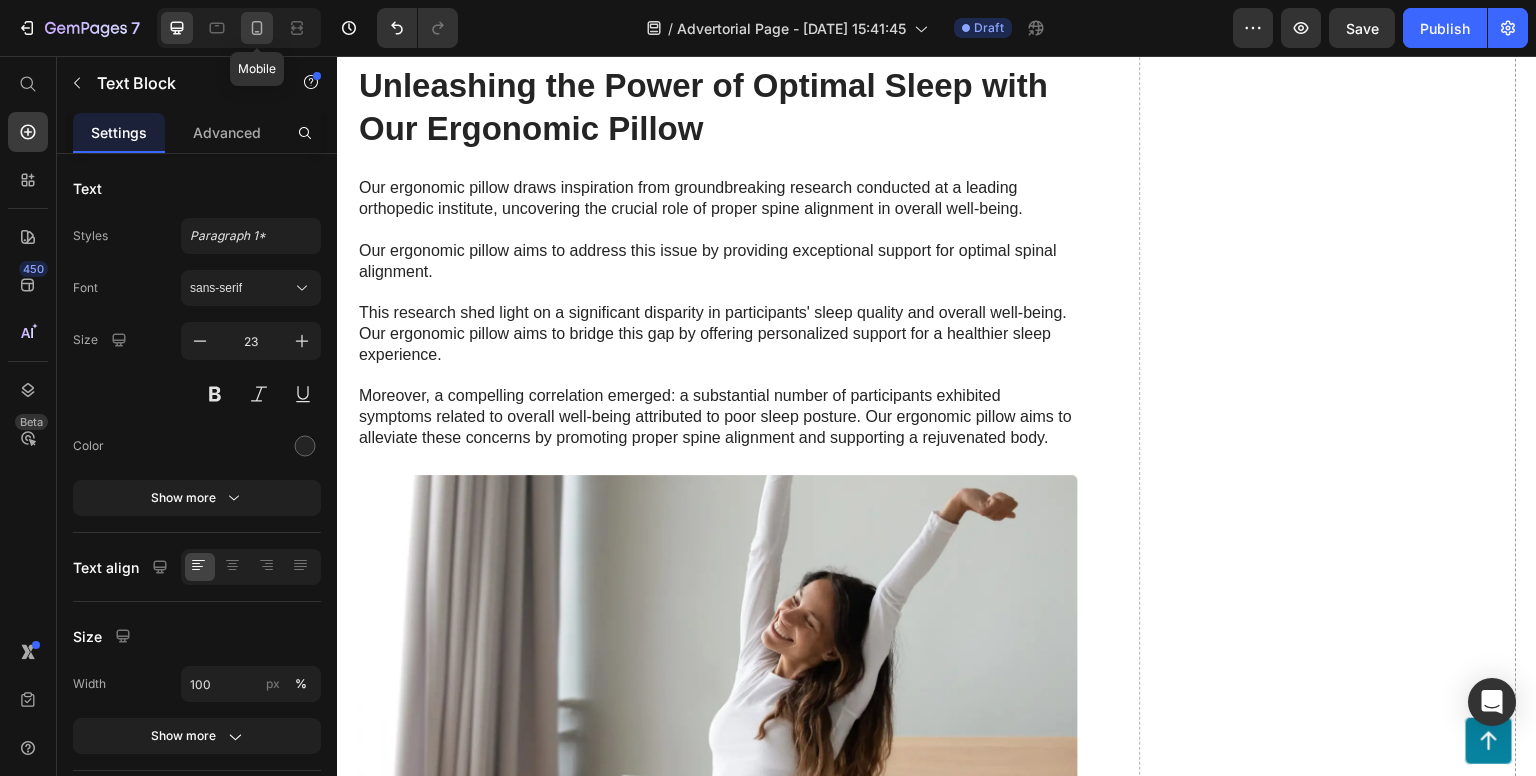 click 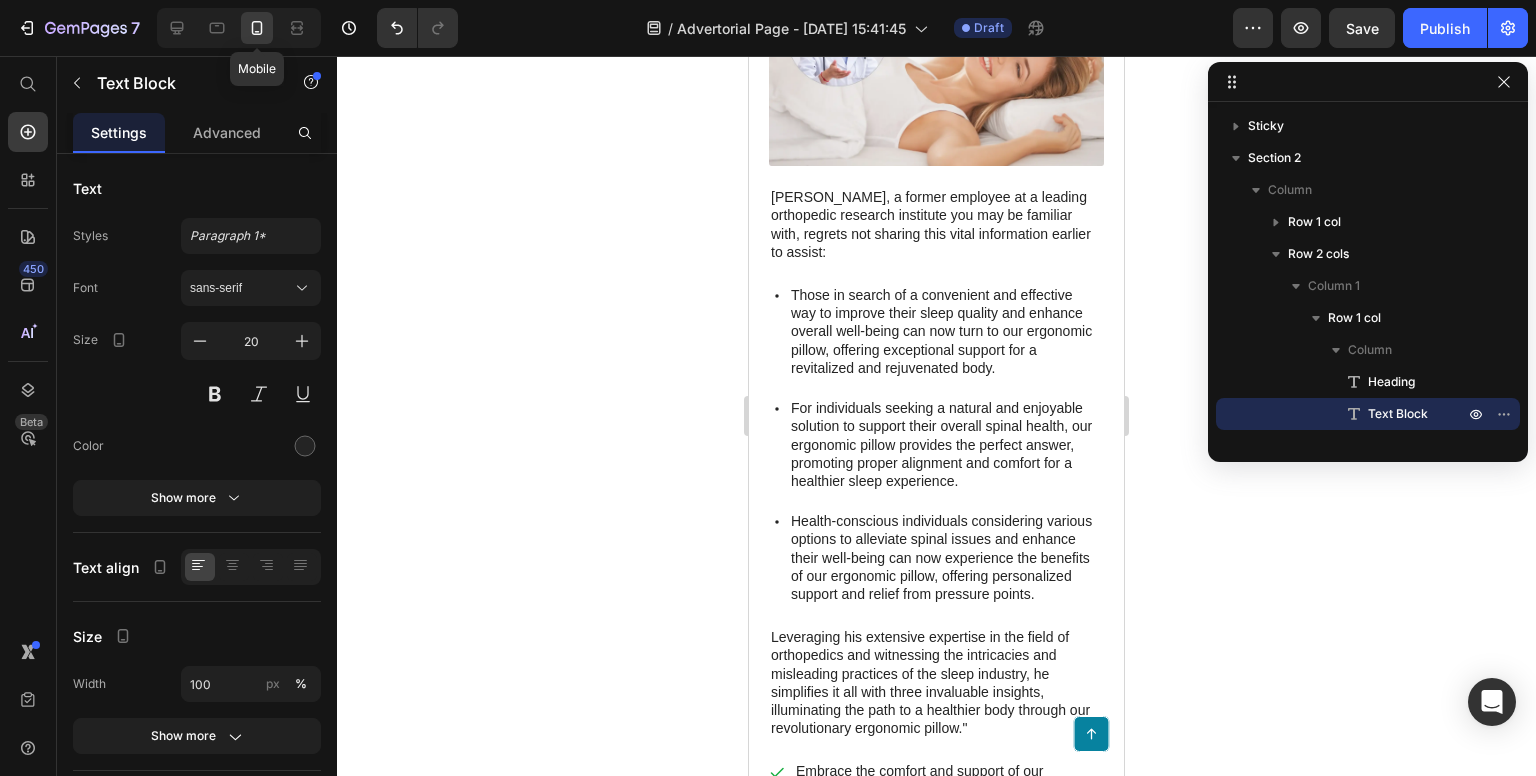 scroll, scrollTop: 215, scrollLeft: 0, axis: vertical 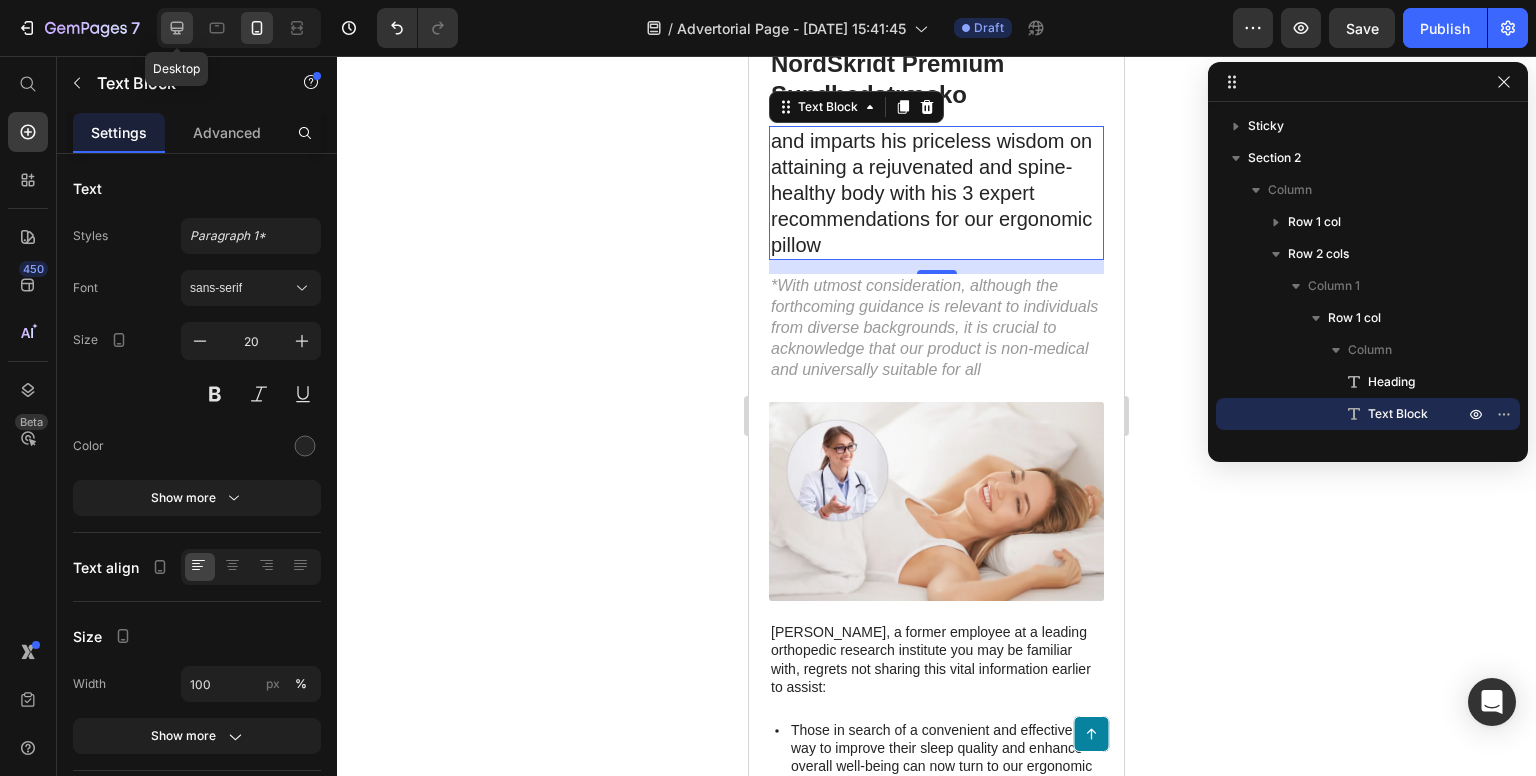 click 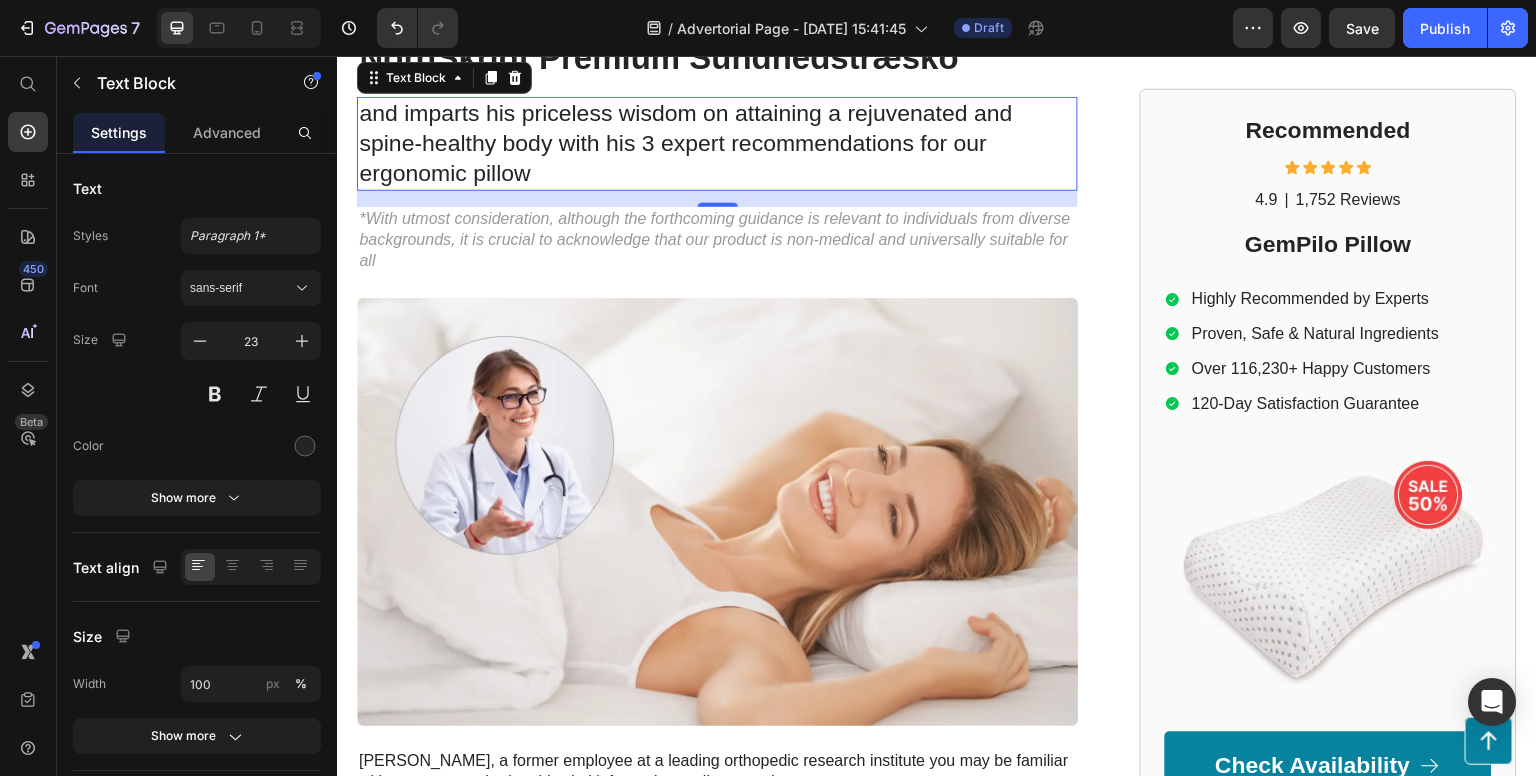 scroll, scrollTop: 186, scrollLeft: 0, axis: vertical 